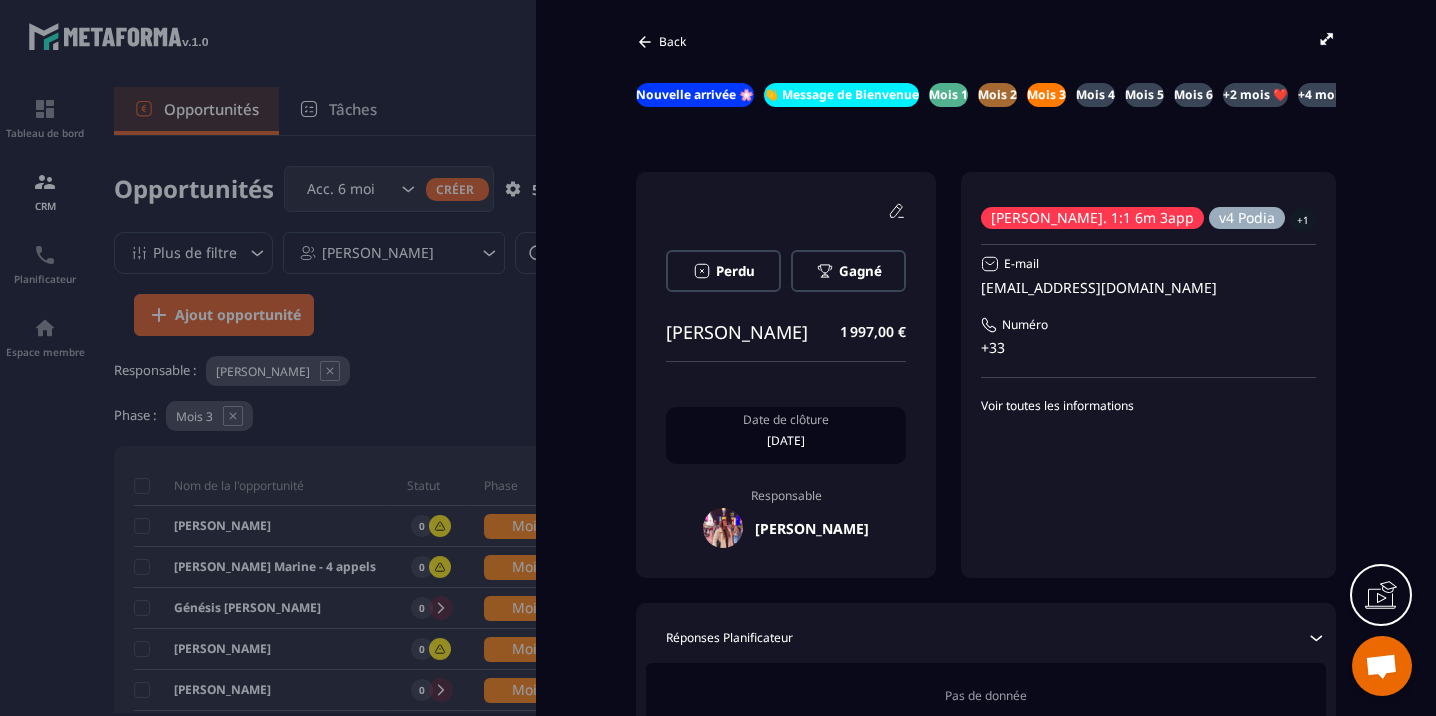 scroll, scrollTop: 0, scrollLeft: 0, axis: both 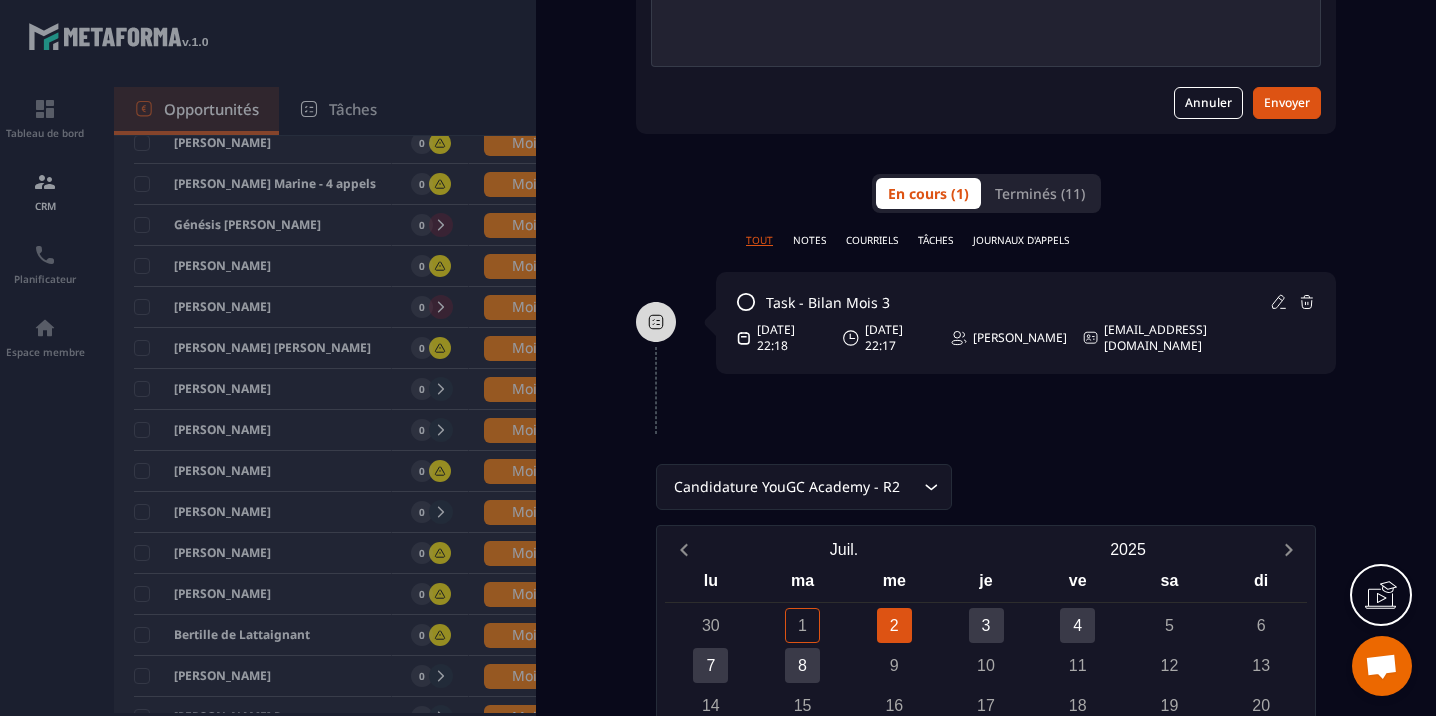 click 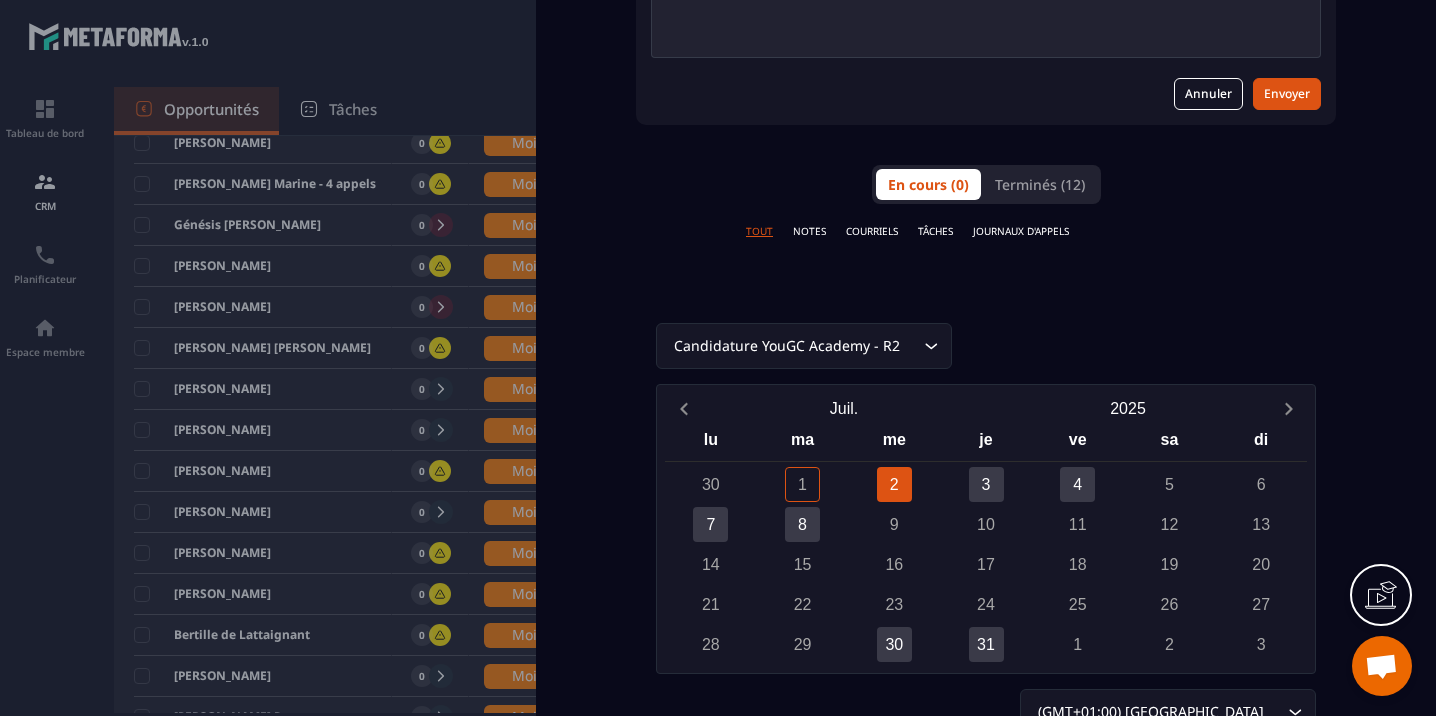scroll, scrollTop: 922, scrollLeft: 0, axis: vertical 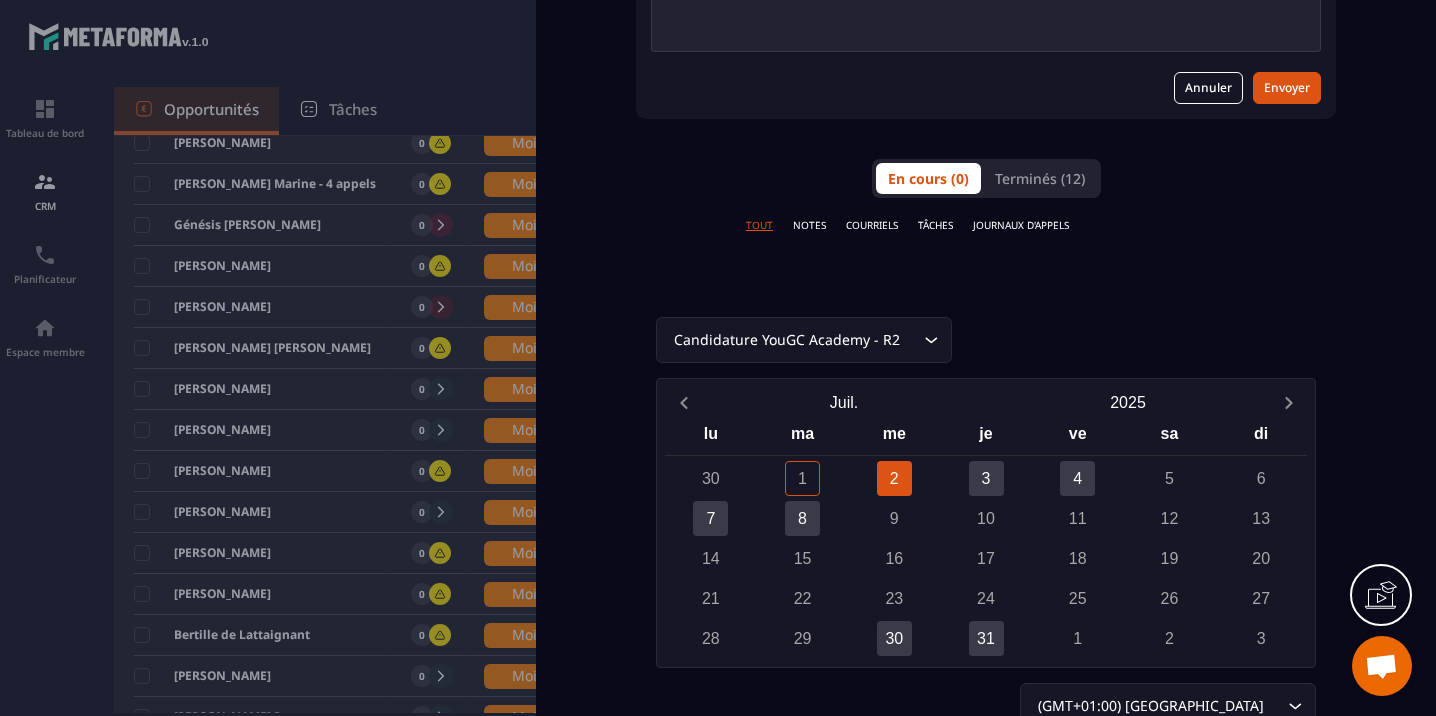 click on "TÂCHES" at bounding box center [935, 225] 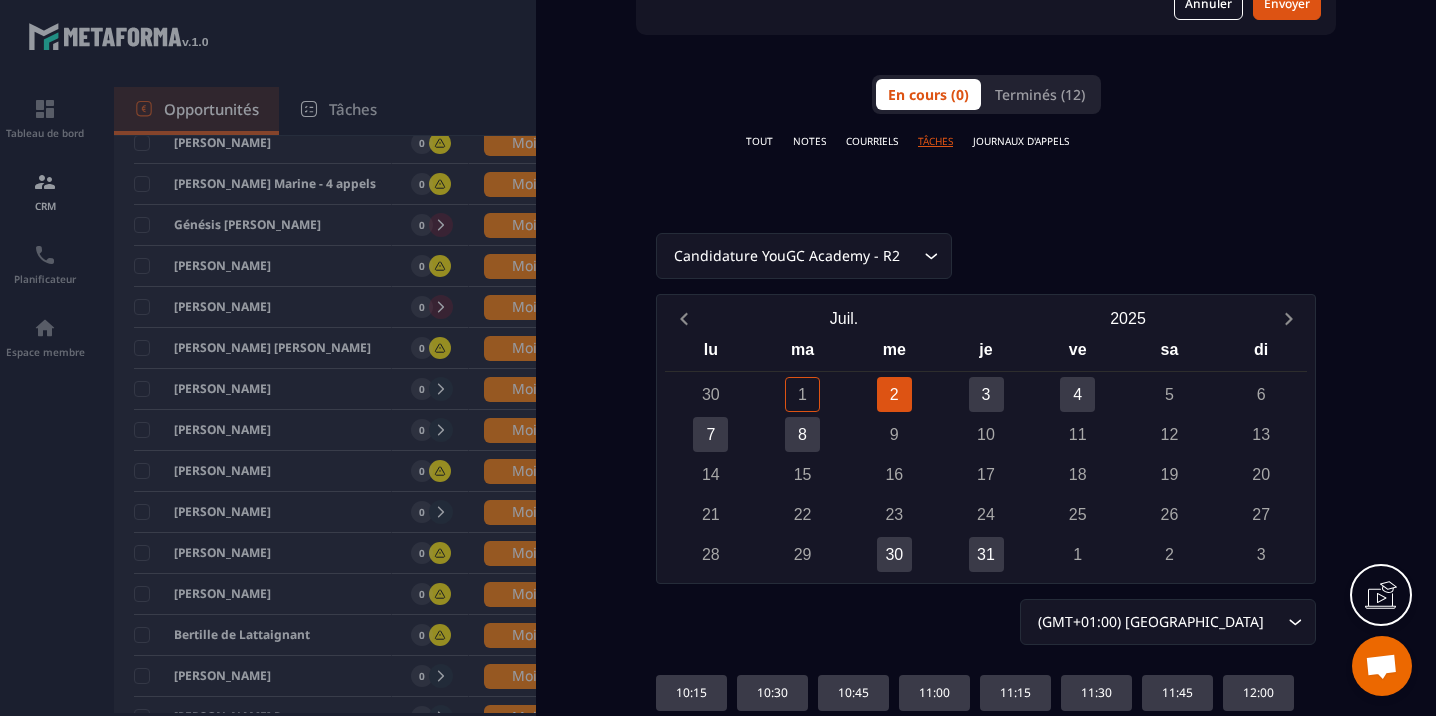 scroll, scrollTop: 1005, scrollLeft: 0, axis: vertical 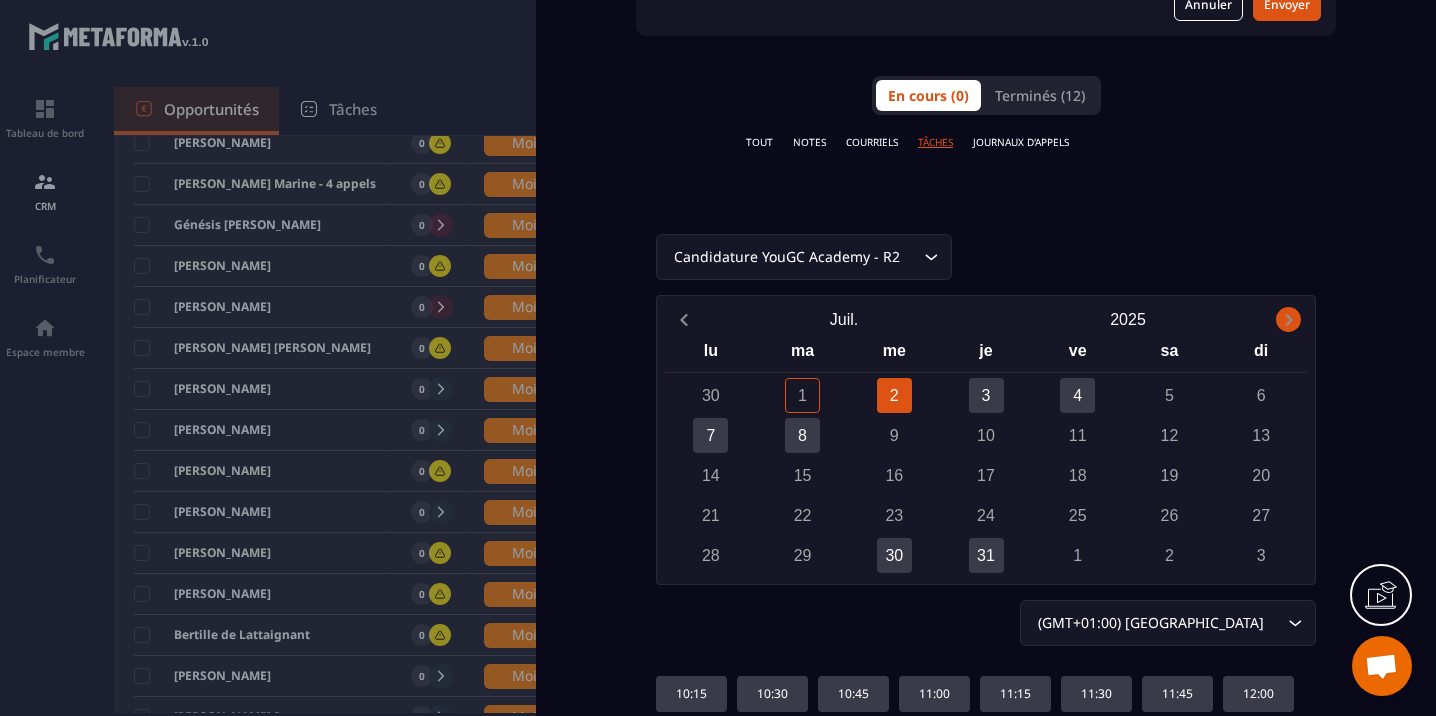 click 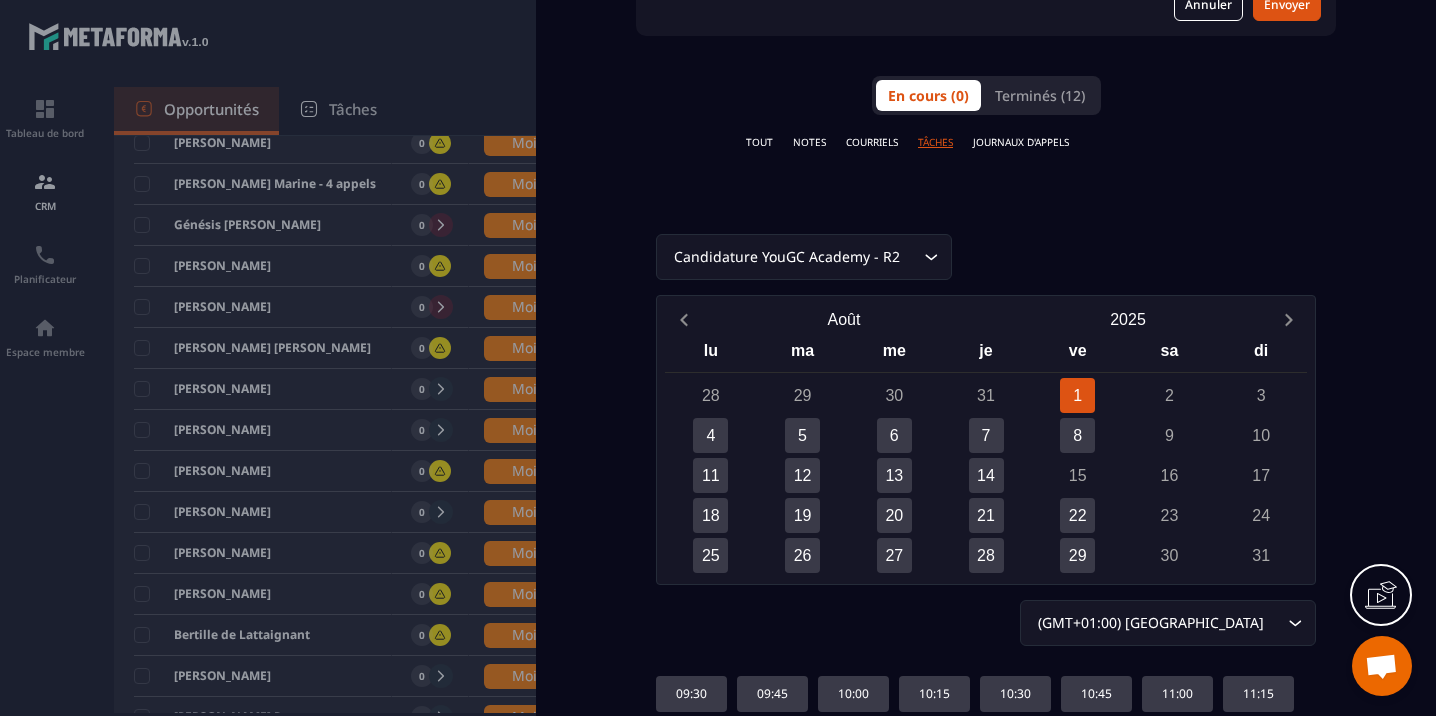 click on "1" at bounding box center (1077, 395) 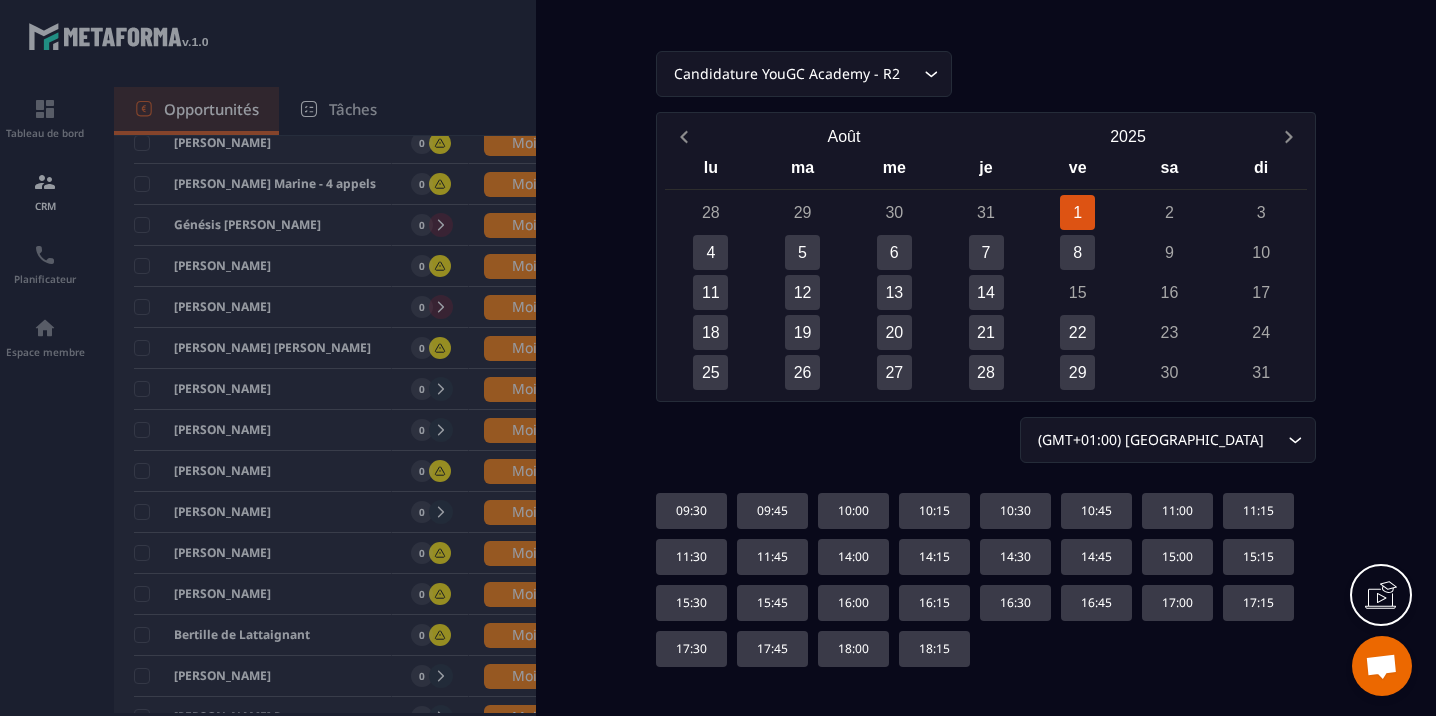 scroll, scrollTop: 1186, scrollLeft: 0, axis: vertical 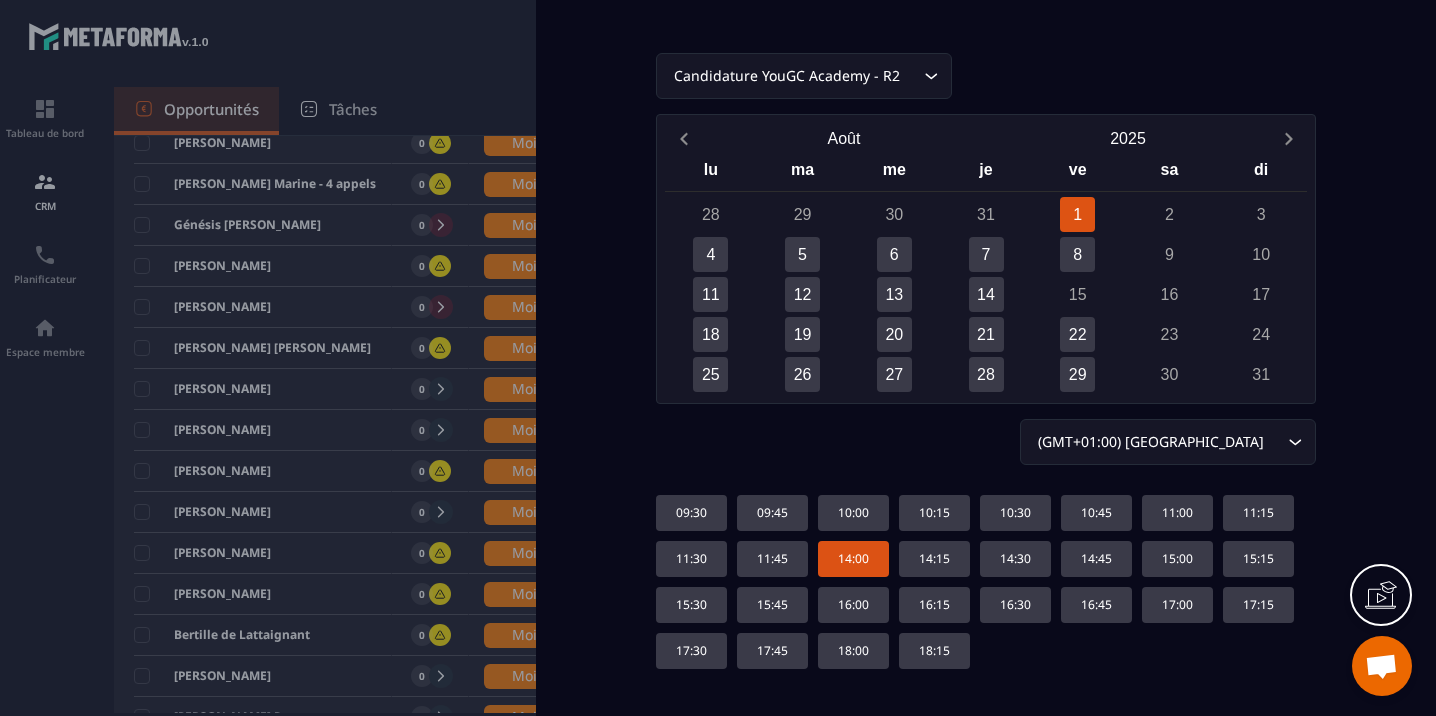 click on "14:00" 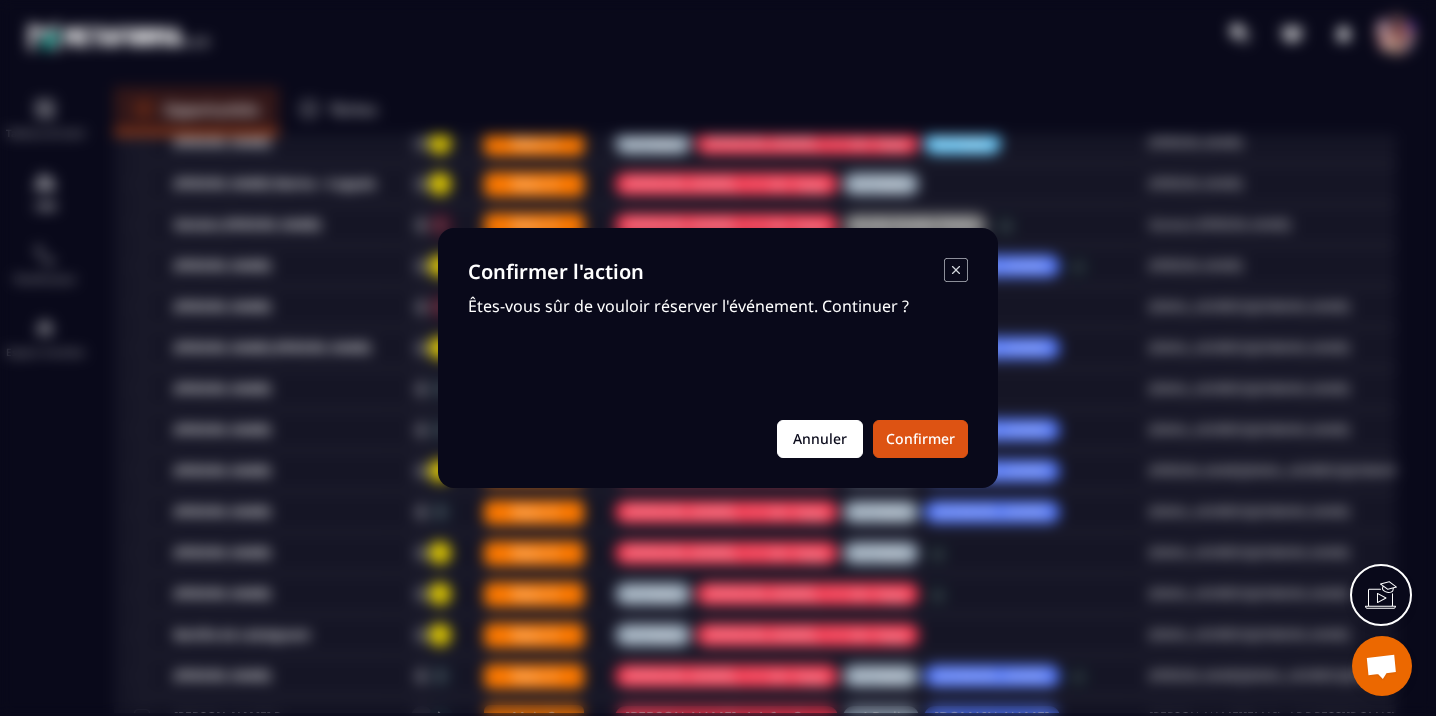 click on "Annuler" at bounding box center (820, 439) 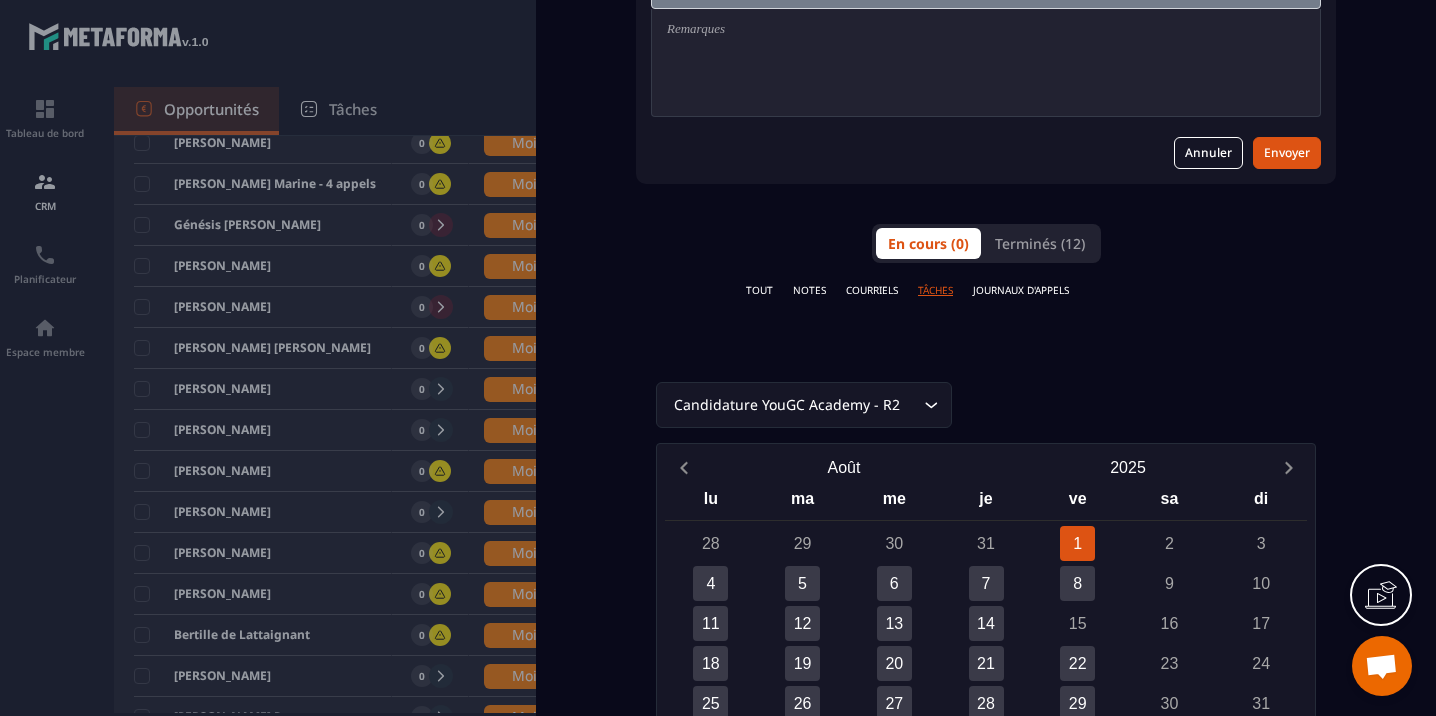scroll, scrollTop: 750, scrollLeft: 0, axis: vertical 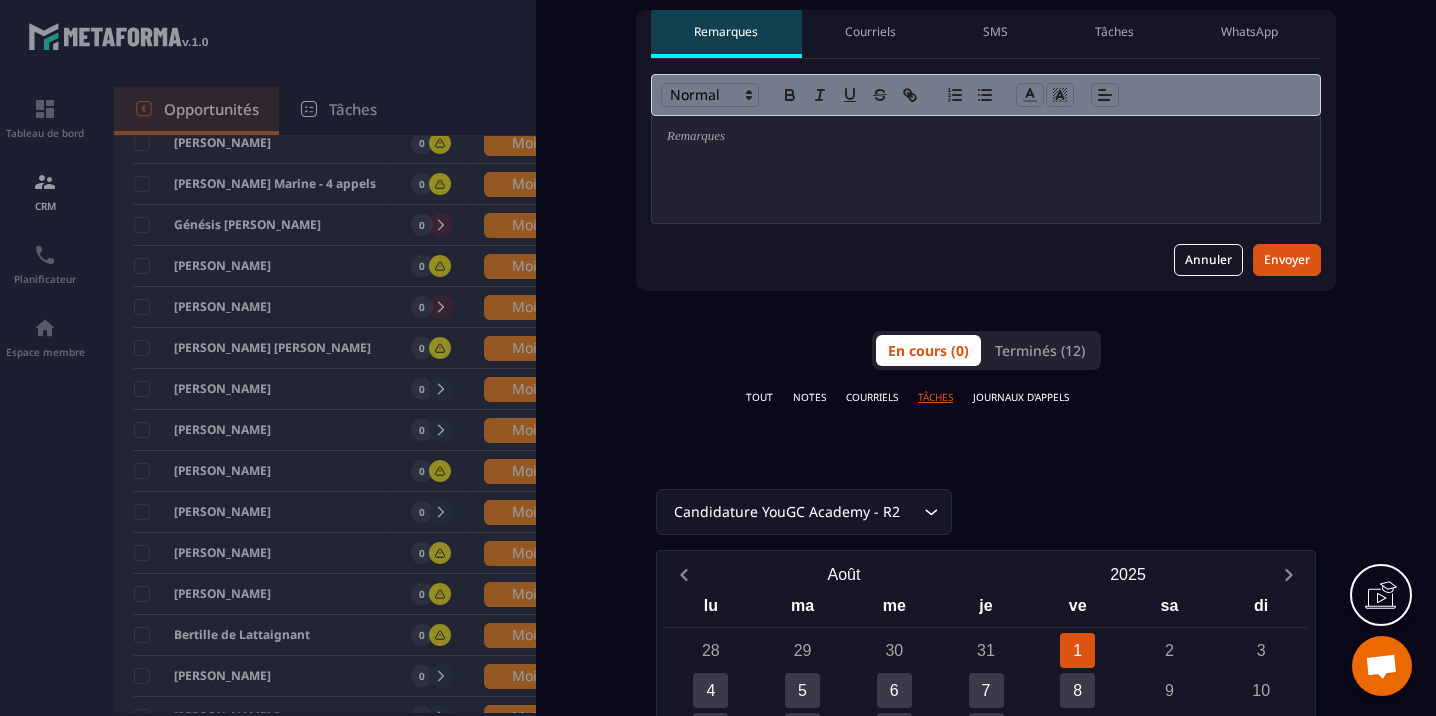 click on "Back Nouvelle arrivée 🌸 👋  Message de Bienvenue Mois 1 Mois 2 Mois 3 Mois 4 Mois 5 Mois 6 +2 mois ❤️ +4 mois 💎 Terminé ✅ Perdu [PERSON_NAME] [PERSON_NAME] 1 997,00 € Date de clôture [DATE] Responsable [PERSON_NAME] [PERSON_NAME]. 1:1 6m 3app v4 Podia  +1 E-mail [EMAIL_ADDRESS][DOMAIN_NAME] Numéro +33 Voir toutes les informations Réponses Planificateur Pas de donnée Remarques Courriels SMS Tâches WhatsApp                                                                                                                                                                                                                               Annuler Envoyer Suivez votre activité de courrier électronique dans votre CRM Connectez votre compte de messagerie à Gmail ou utiliser notre service d'envoi de mail Postmark pour commencer à envoyer des e-mails depuis votre CRM. Toutes vos conversations par e-mail apparaîtront dans la chronologie ci-dessous.  Apprendre encore plus Connectez-vous à Gmail Loading..." 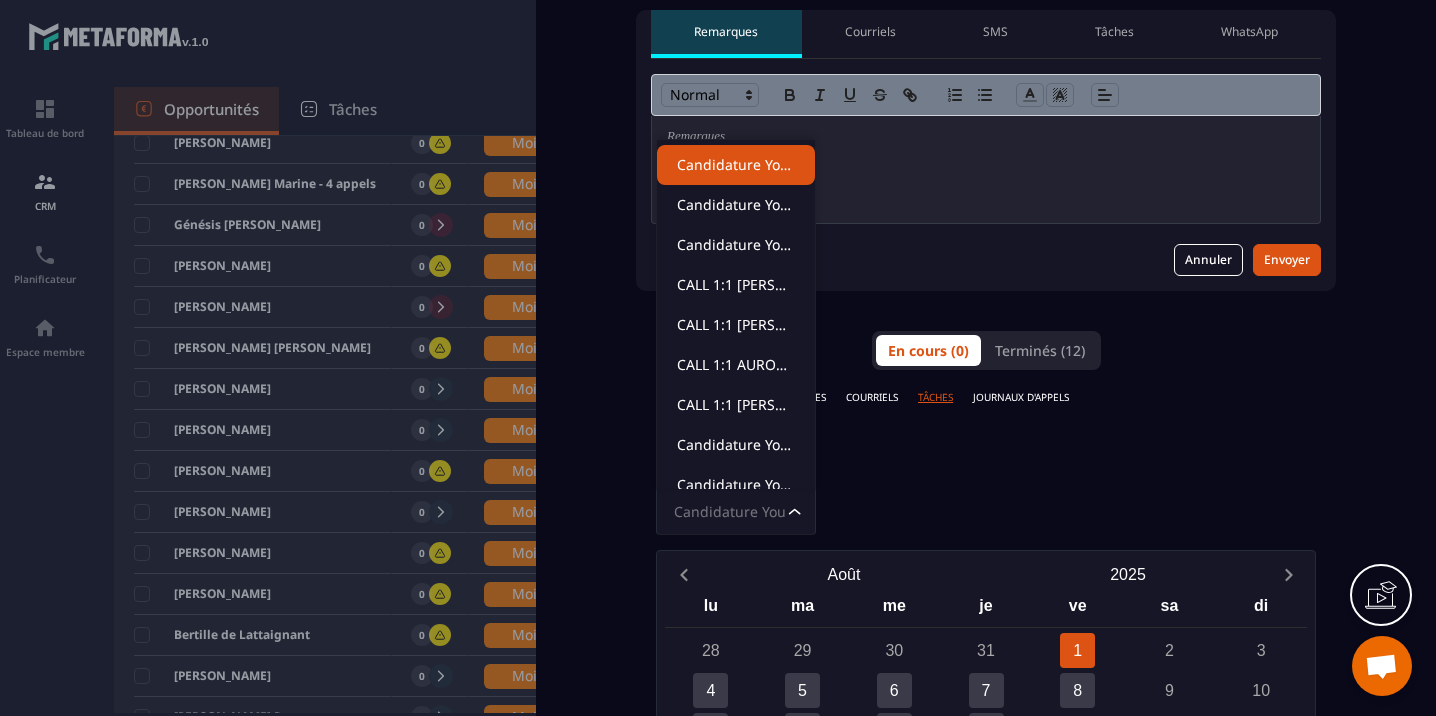 click on "Candidature YouGC Academy - R2 Loading..." at bounding box center [986, 512] 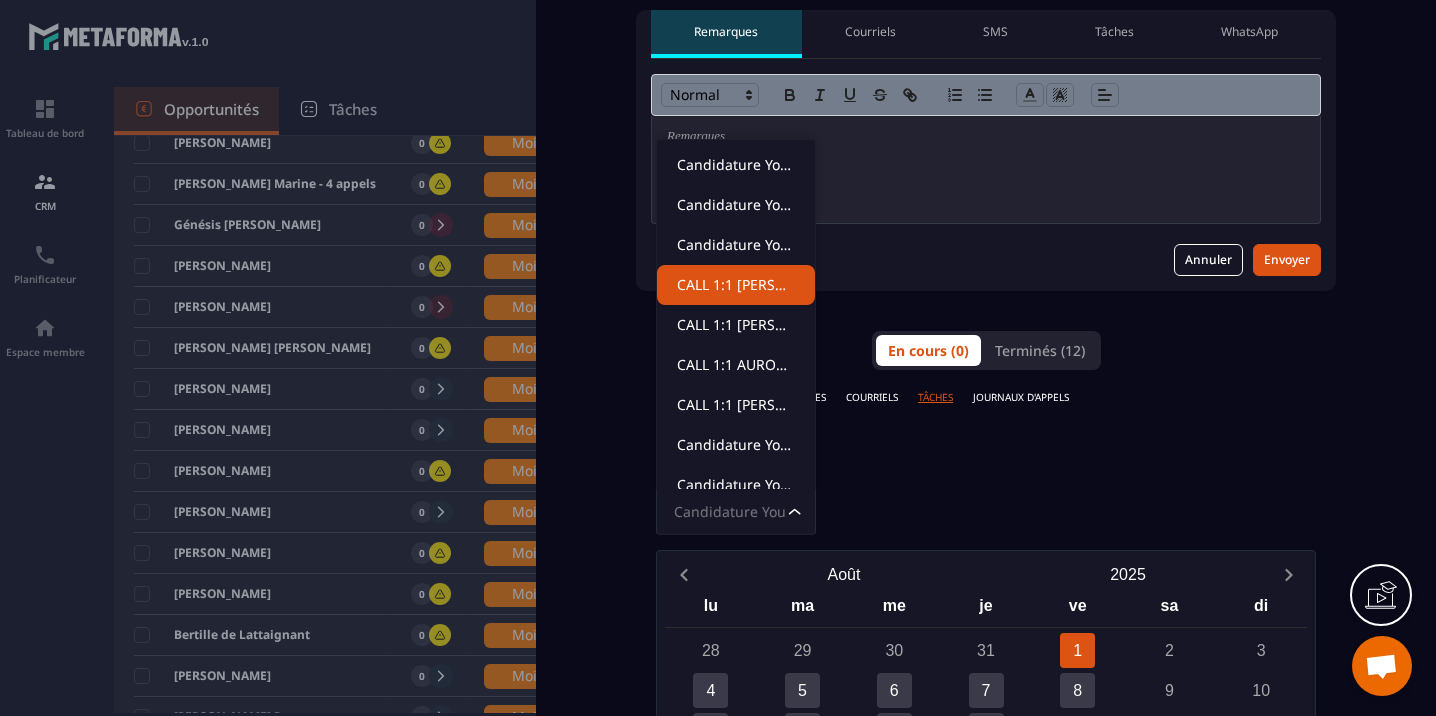 scroll, scrollTop: 21, scrollLeft: 0, axis: vertical 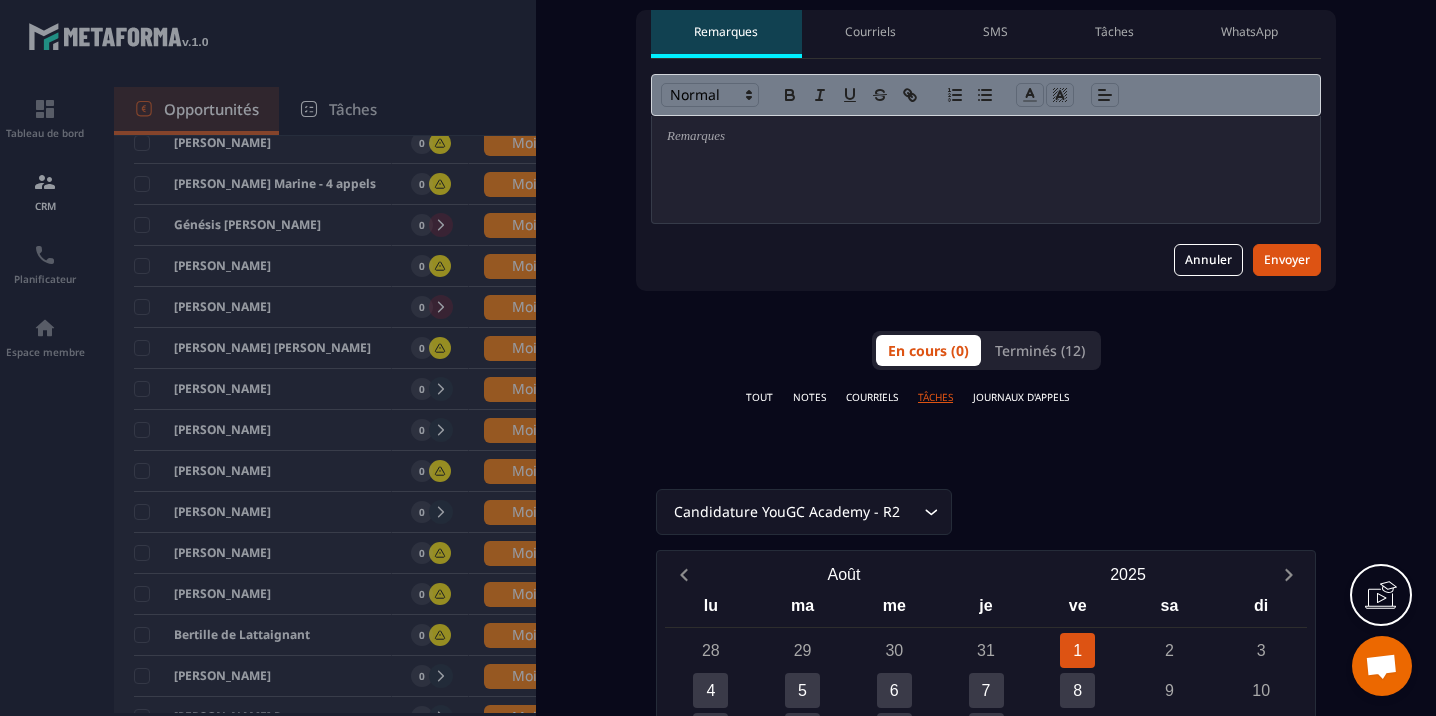 click on "Candidature YouGC Academy - R2 Loading..." at bounding box center (986, 512) 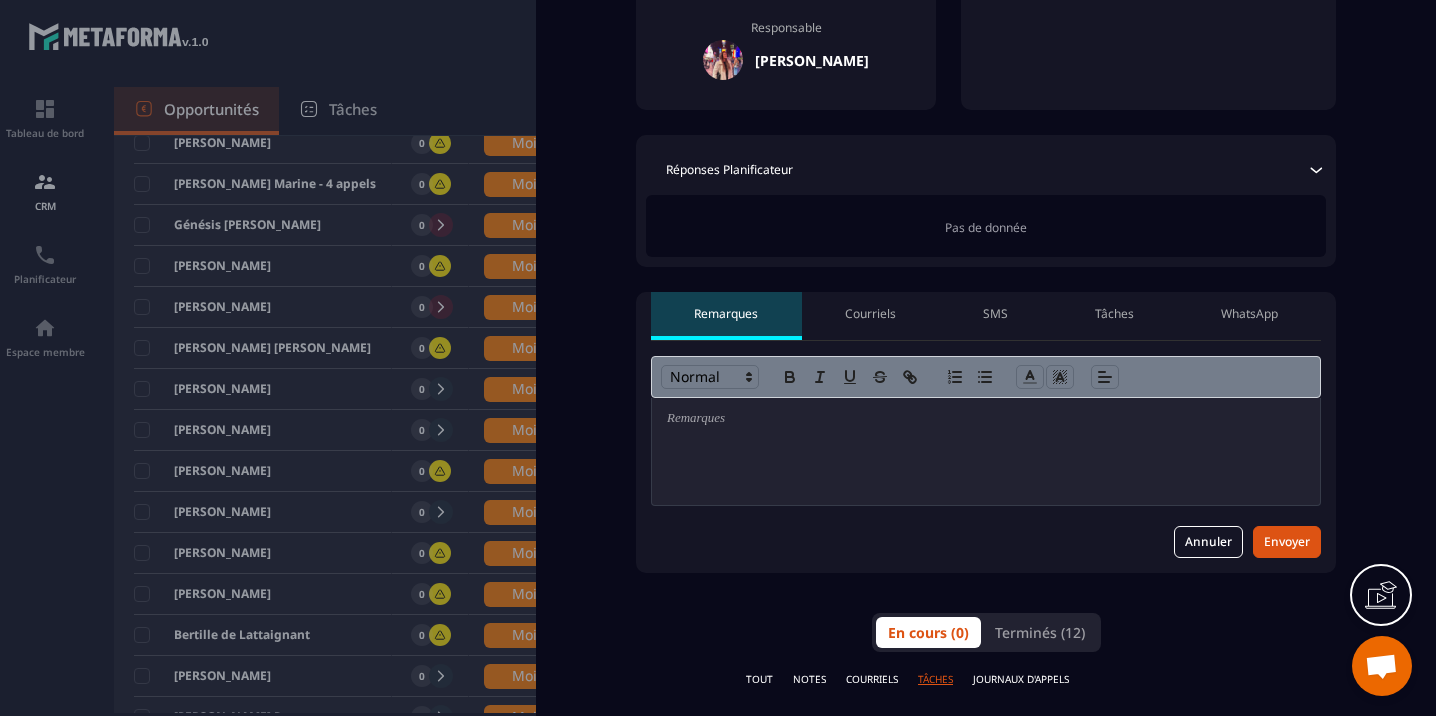 scroll, scrollTop: 472, scrollLeft: 0, axis: vertical 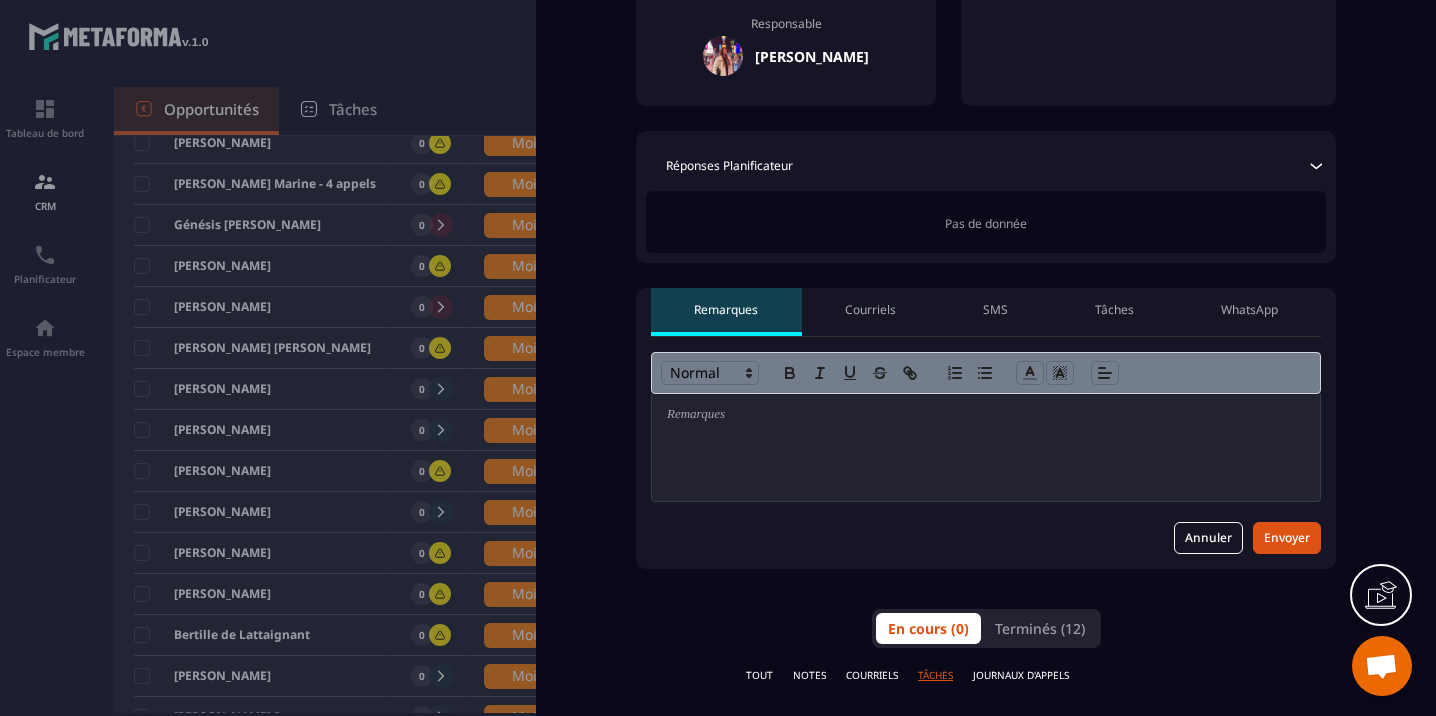 click on "Tâches" at bounding box center [1114, 310] 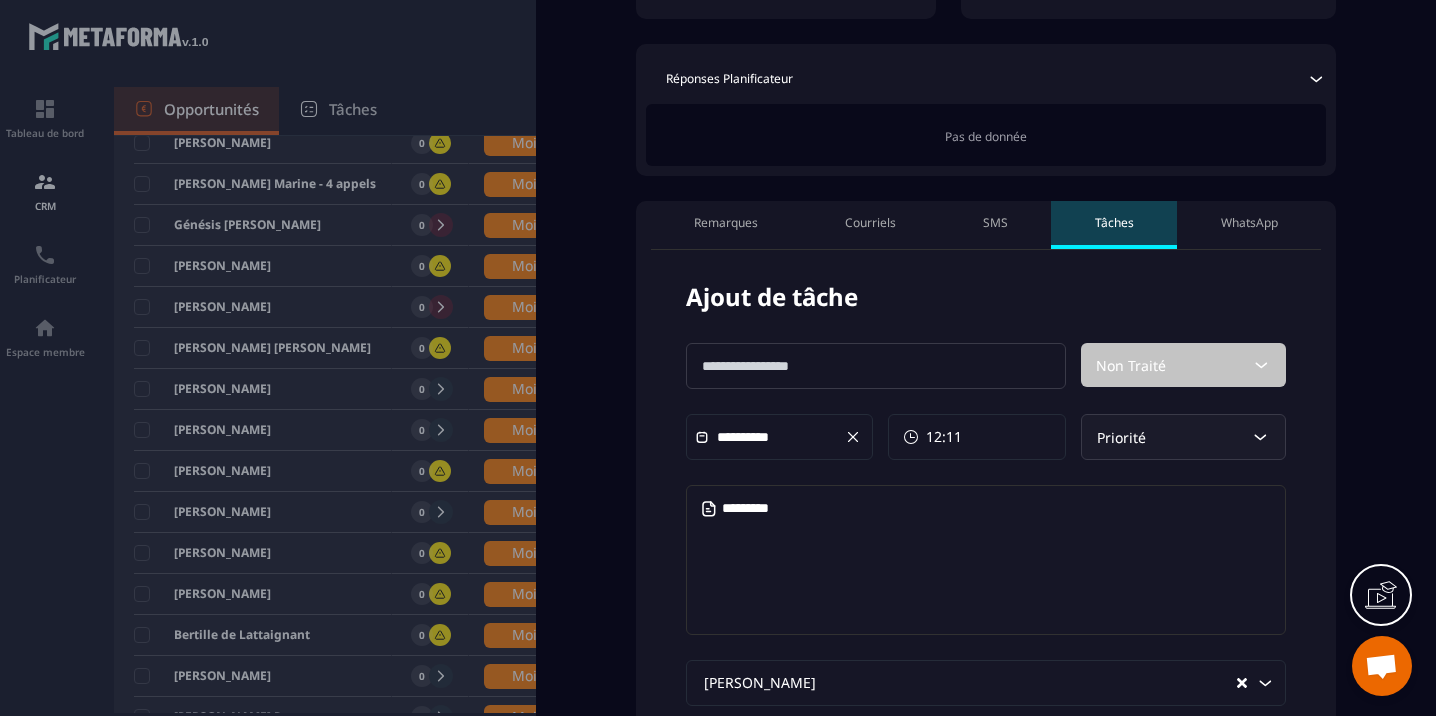 scroll, scrollTop: 569, scrollLeft: 0, axis: vertical 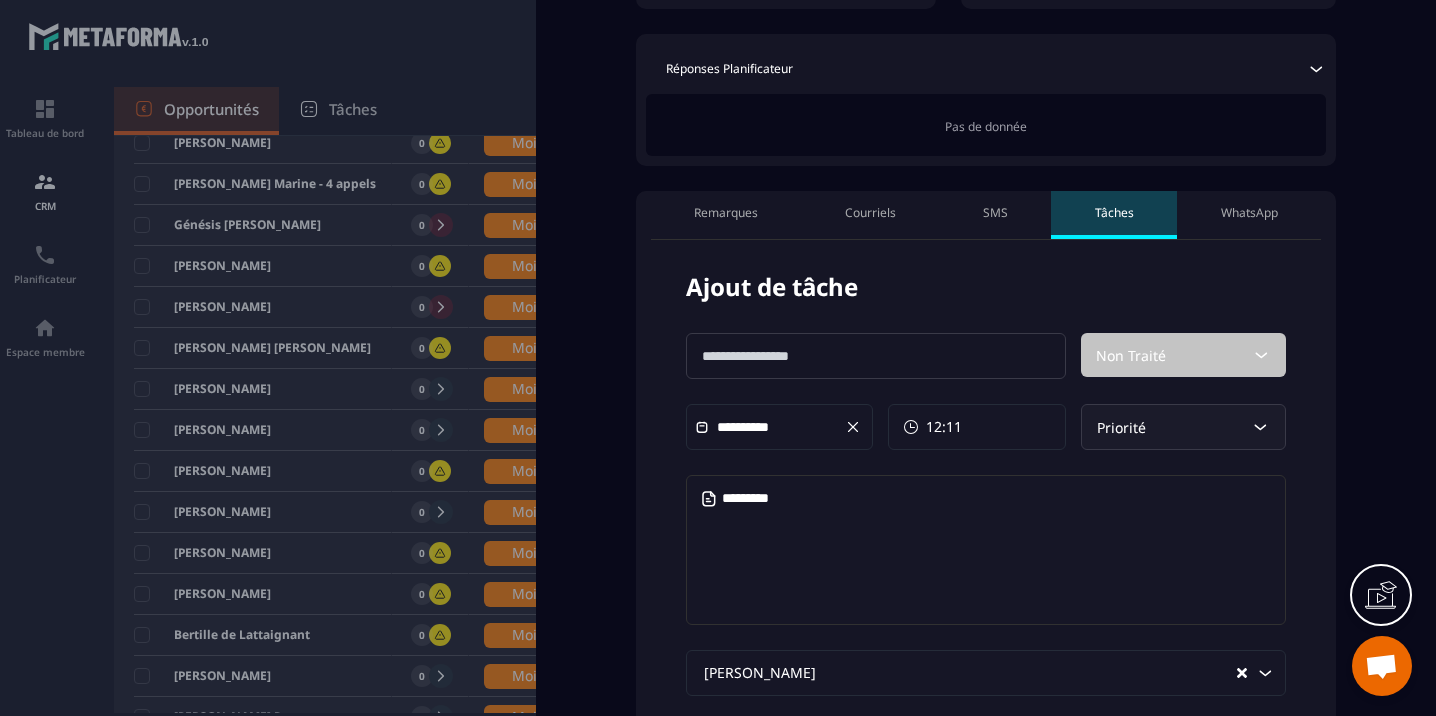 click at bounding box center [876, 356] 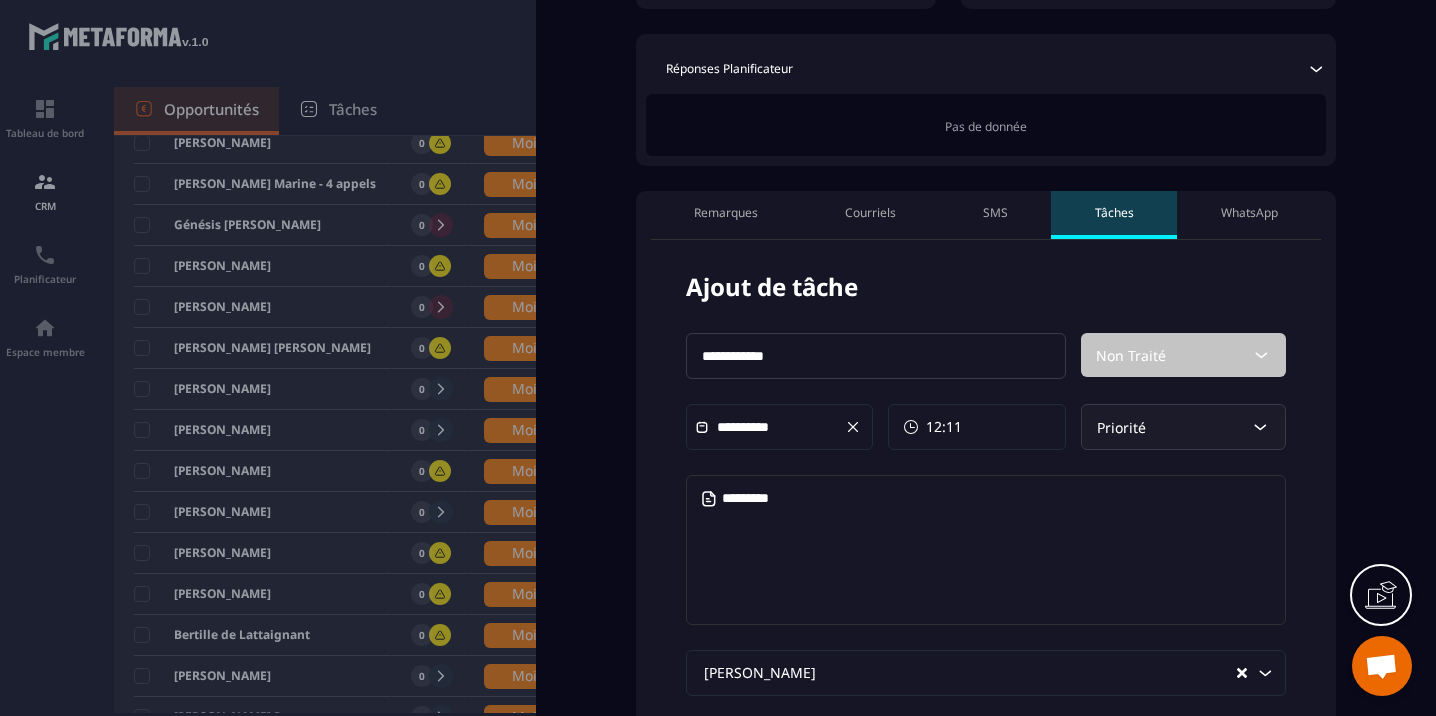 type on "**********" 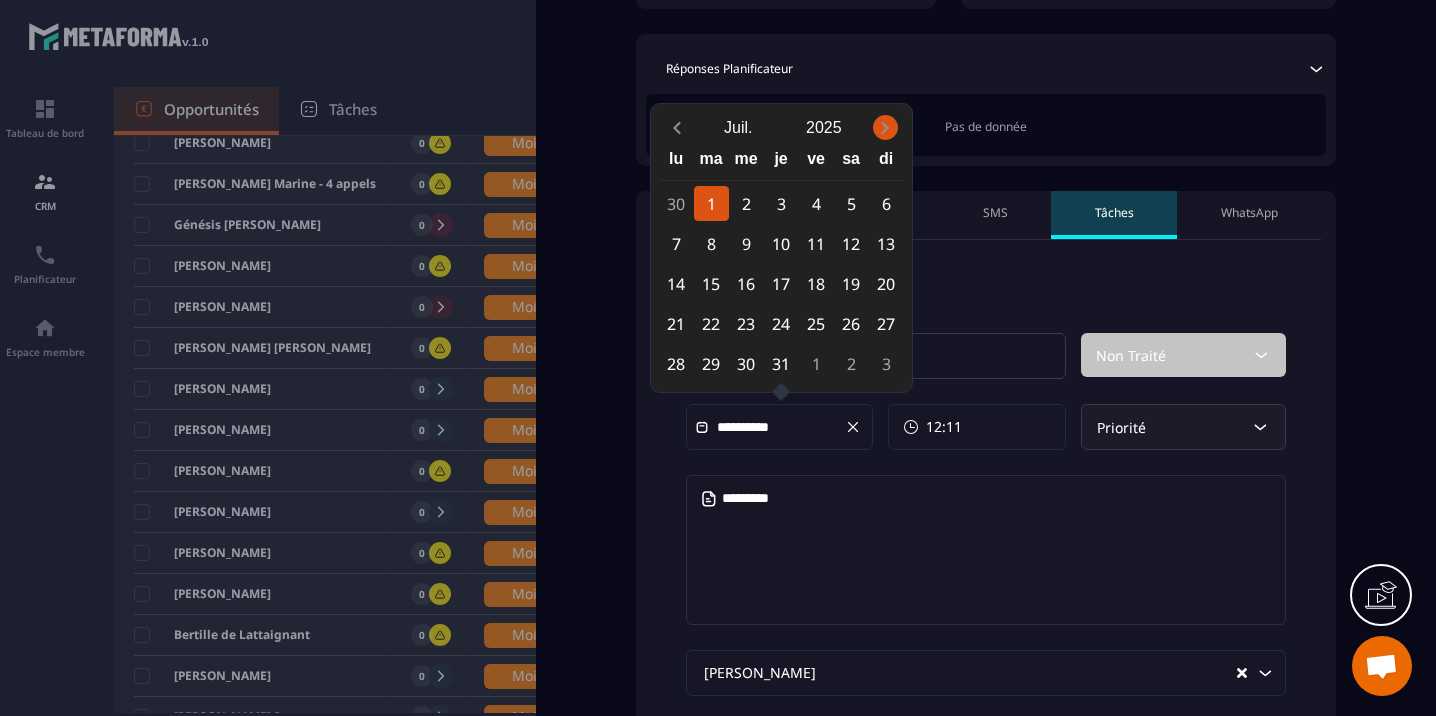 click 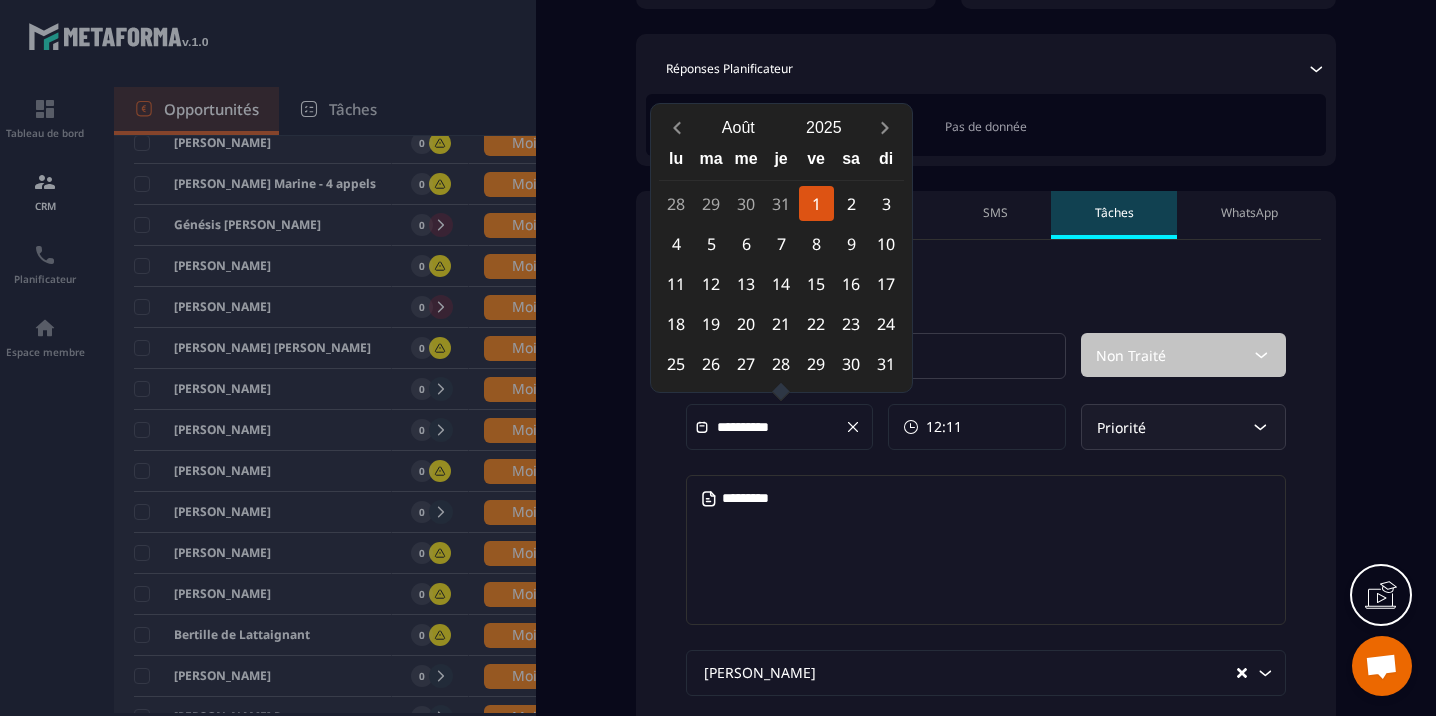 click on "1" at bounding box center (816, 203) 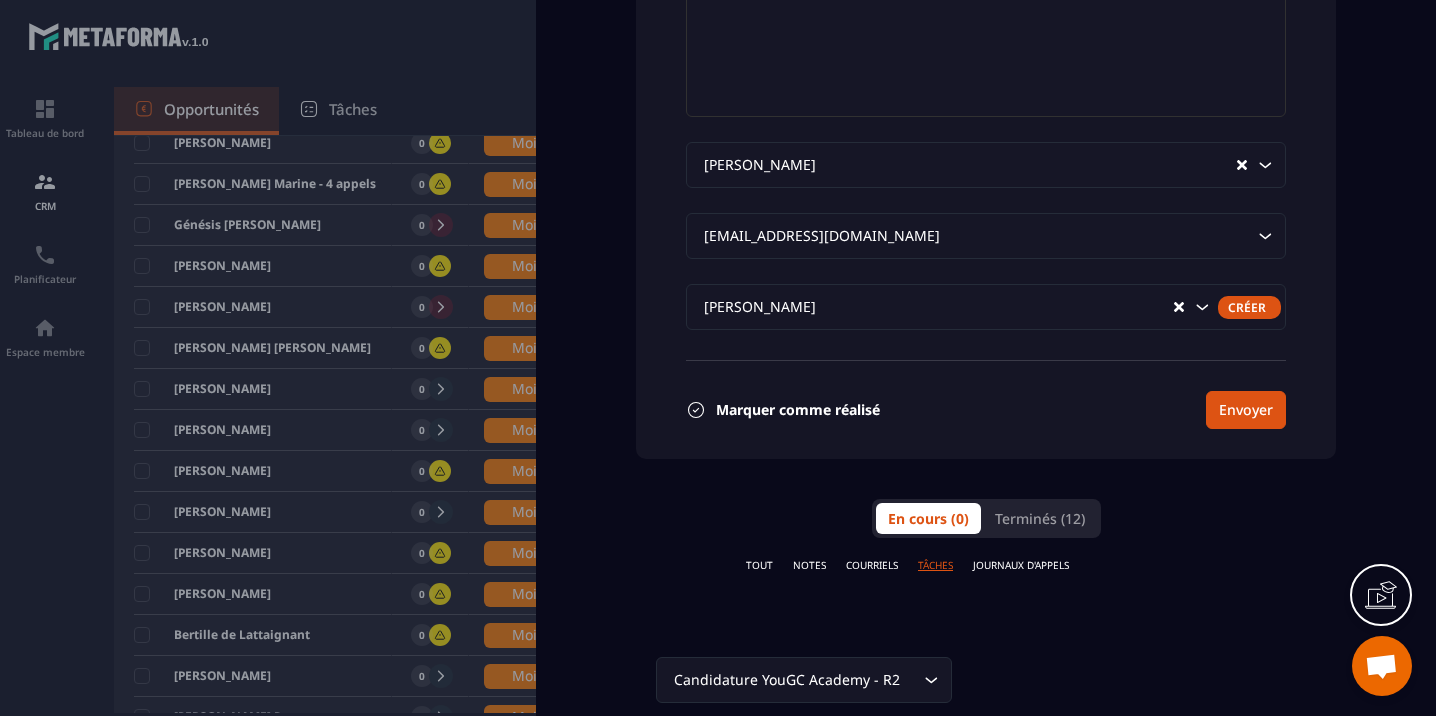 scroll, scrollTop: 1083, scrollLeft: 0, axis: vertical 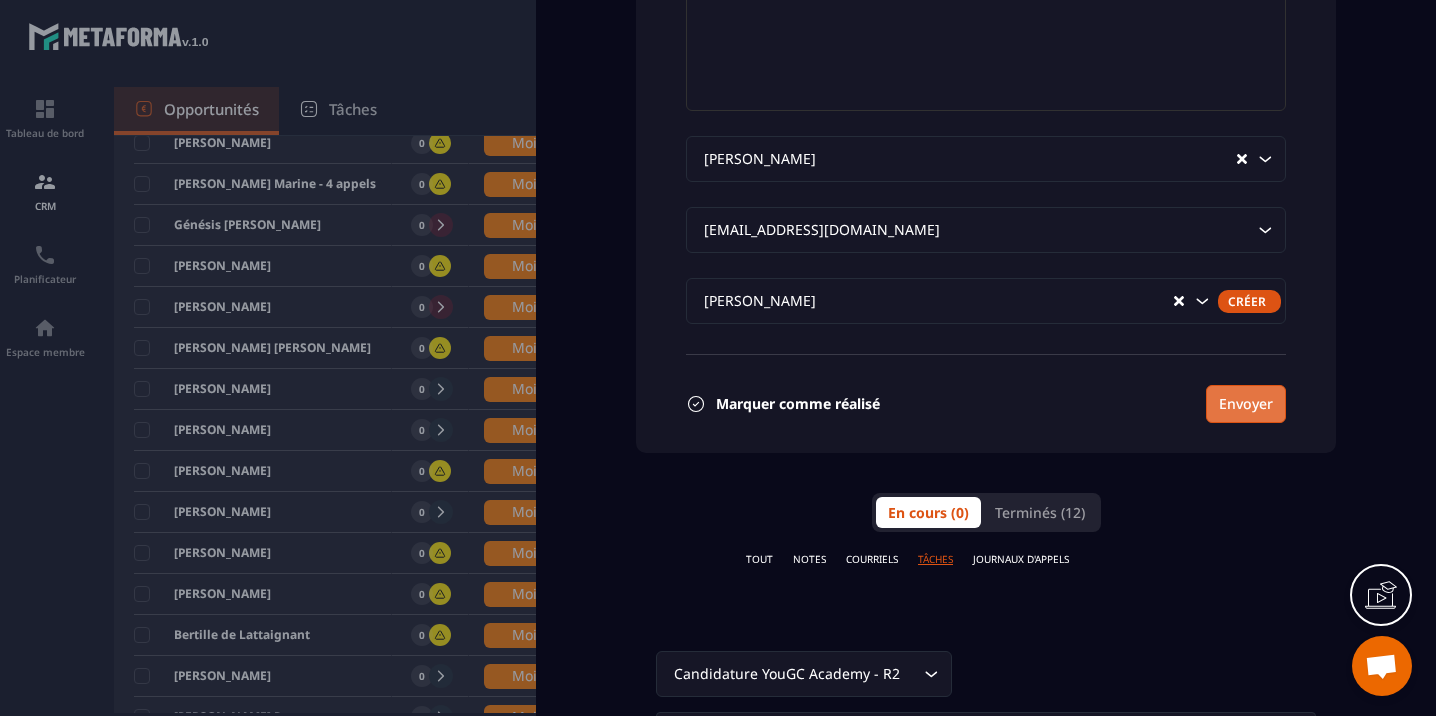click on "Envoyer" at bounding box center (1246, 404) 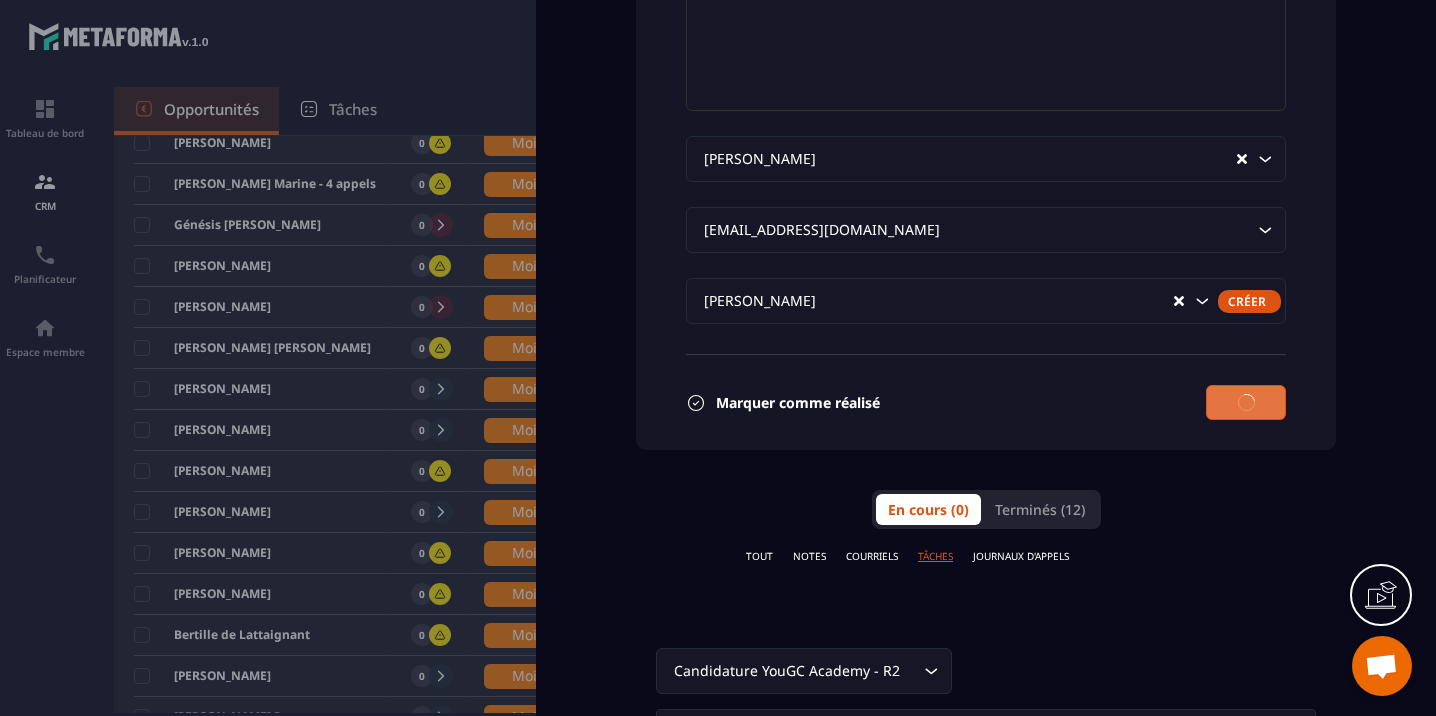 type 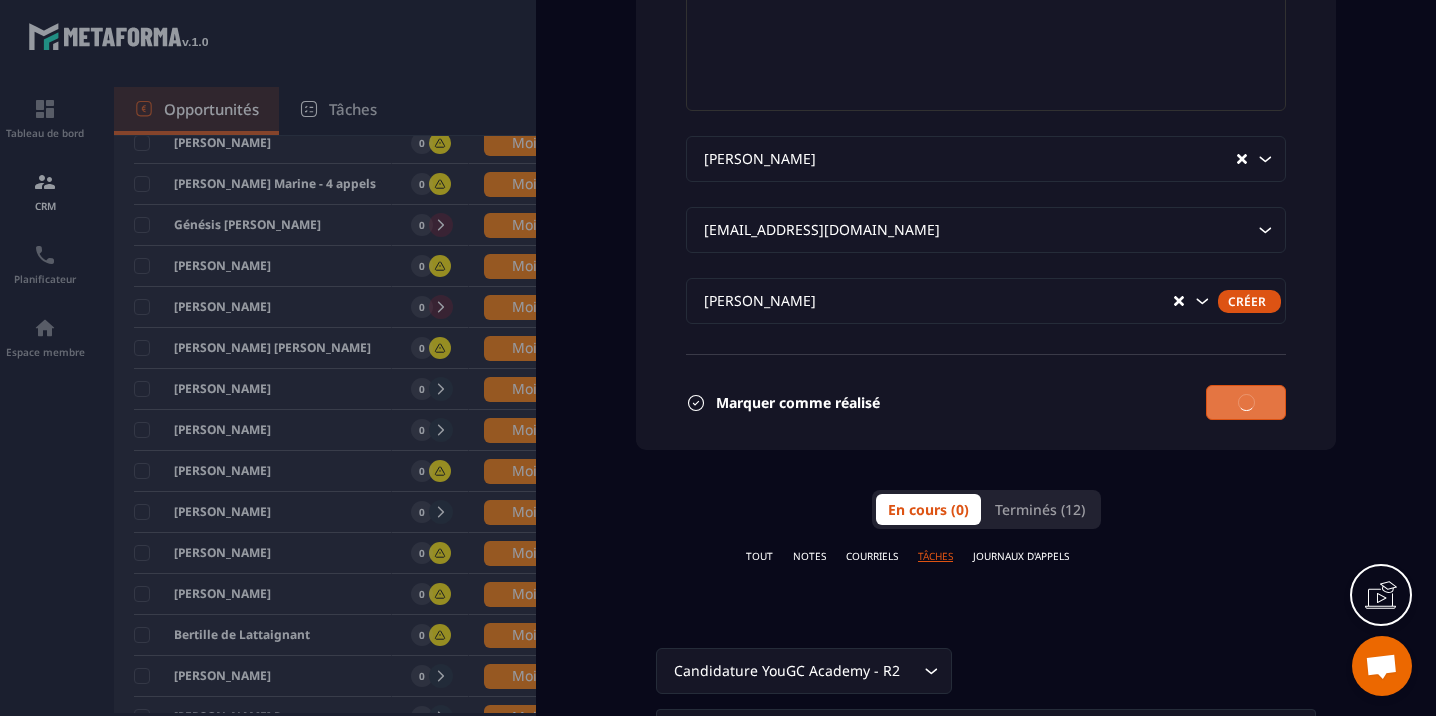 type on "**********" 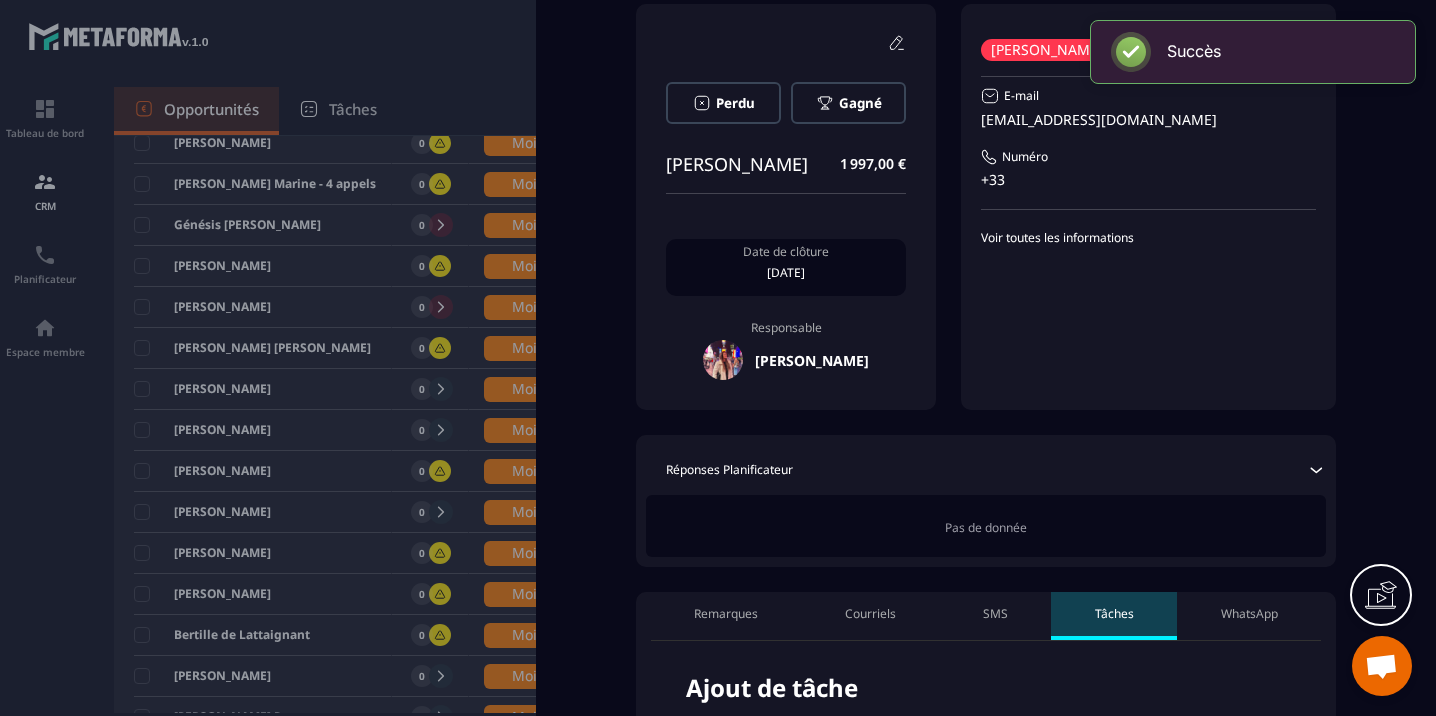 scroll, scrollTop: 0, scrollLeft: 0, axis: both 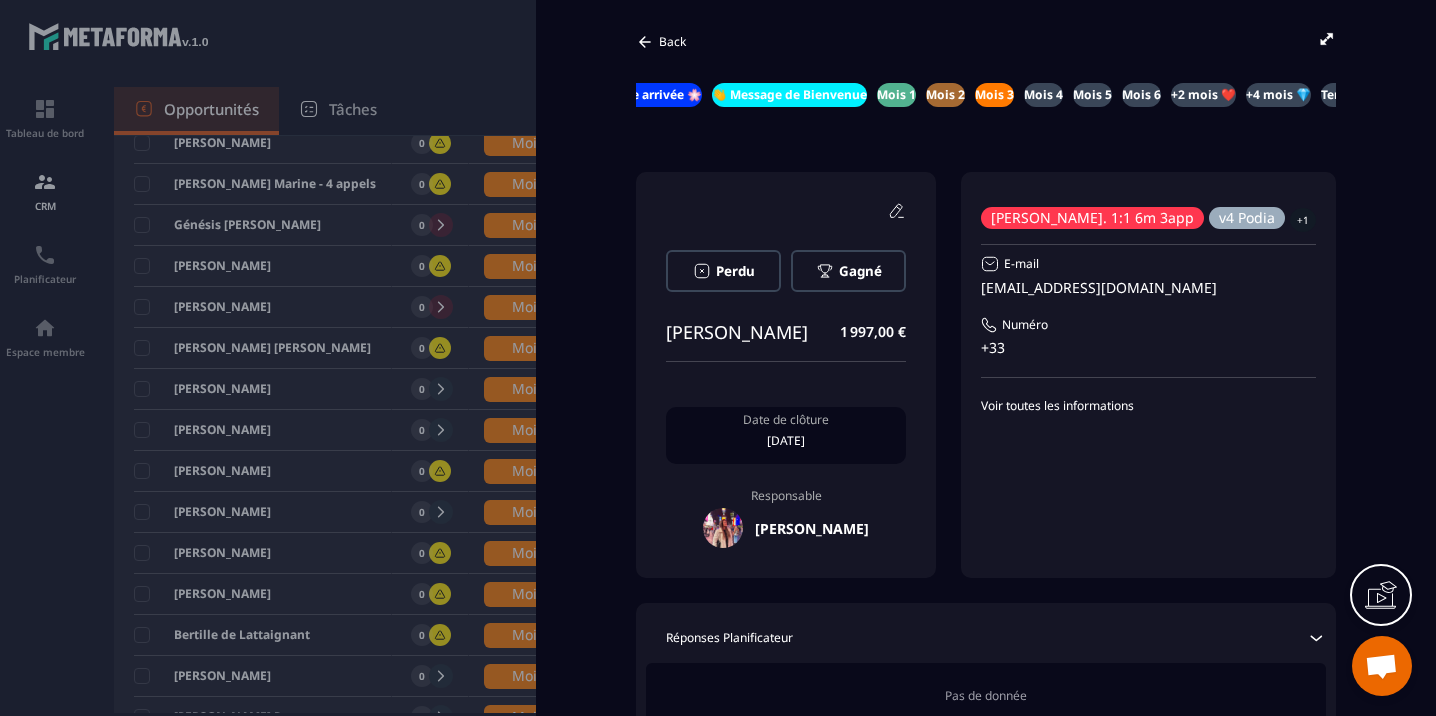 click 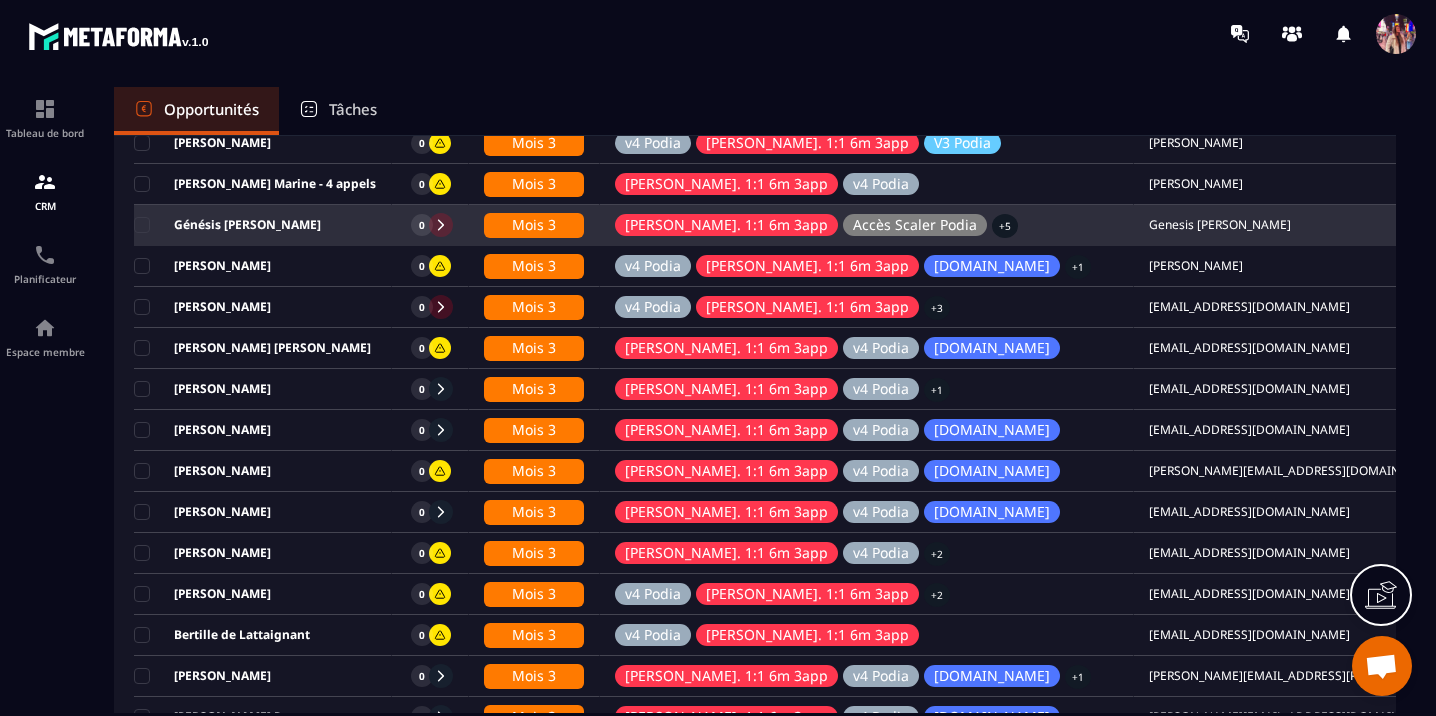 click on "Génésis [PERSON_NAME]" at bounding box center (263, 226) 